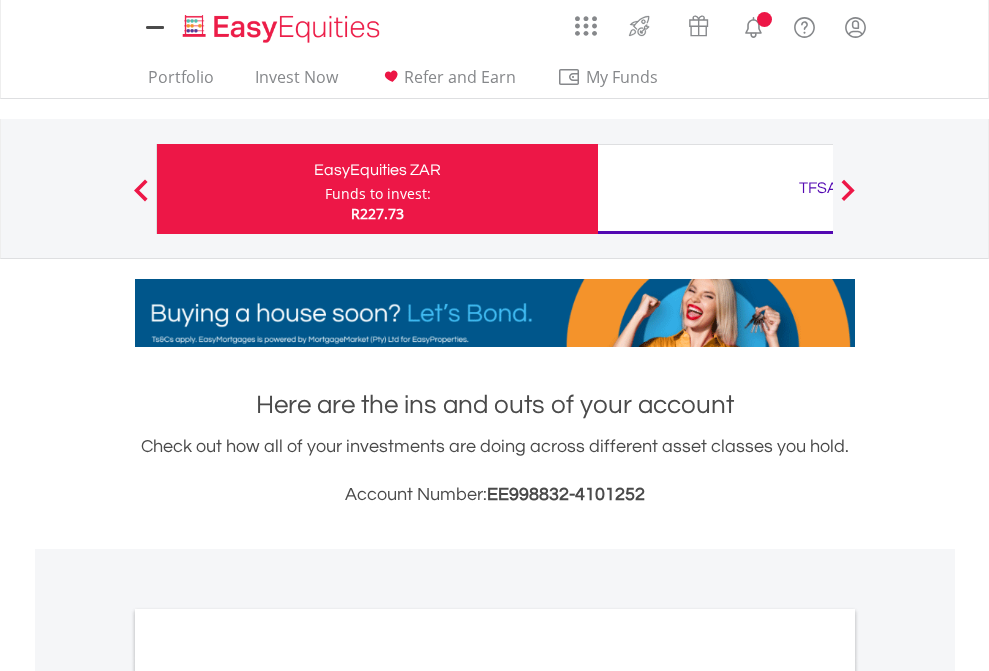 scroll, scrollTop: 0, scrollLeft: 0, axis: both 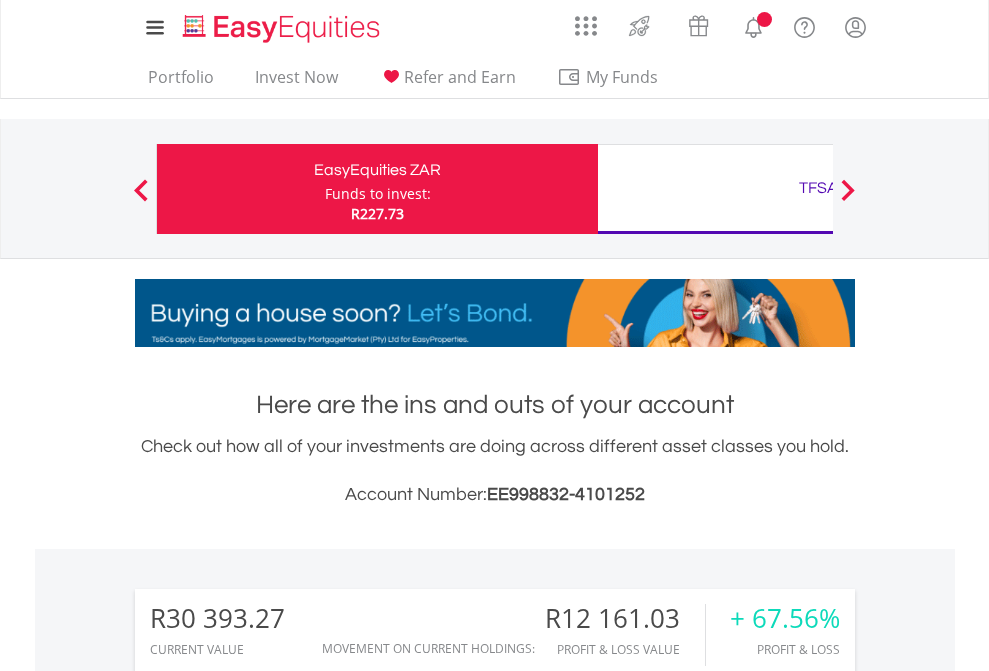 click on "Funds to invest:" at bounding box center (378, 194) 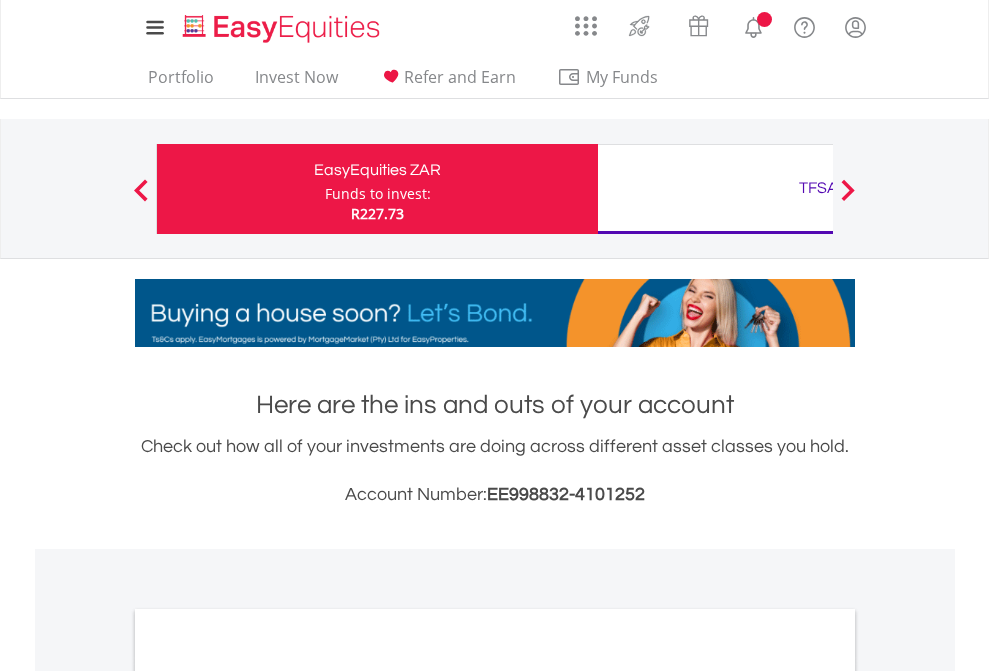 scroll, scrollTop: 0, scrollLeft: 0, axis: both 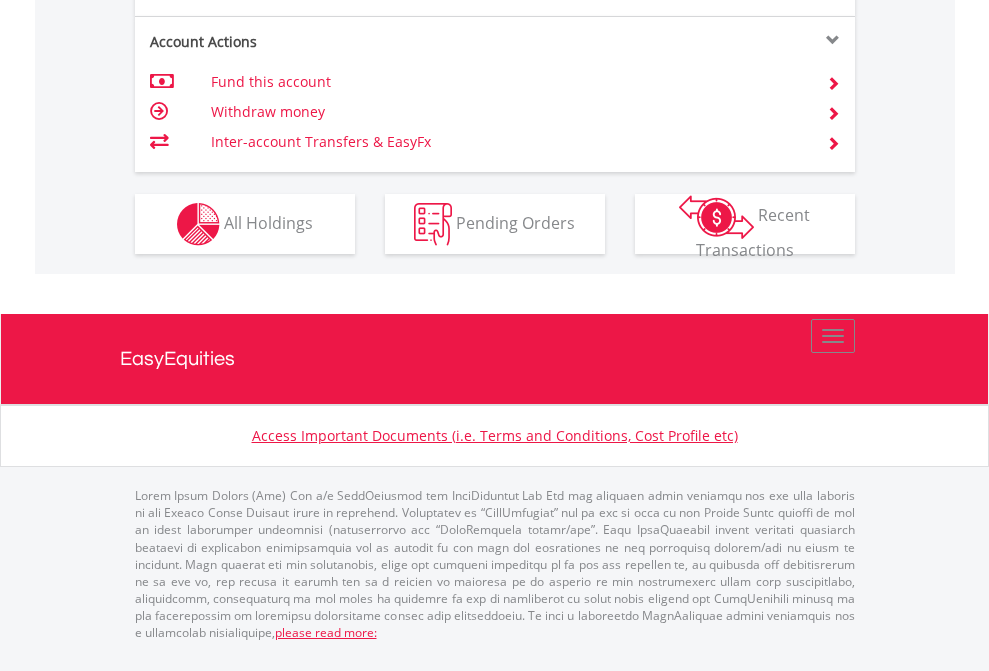 click on "Investment types" at bounding box center [706, -337] 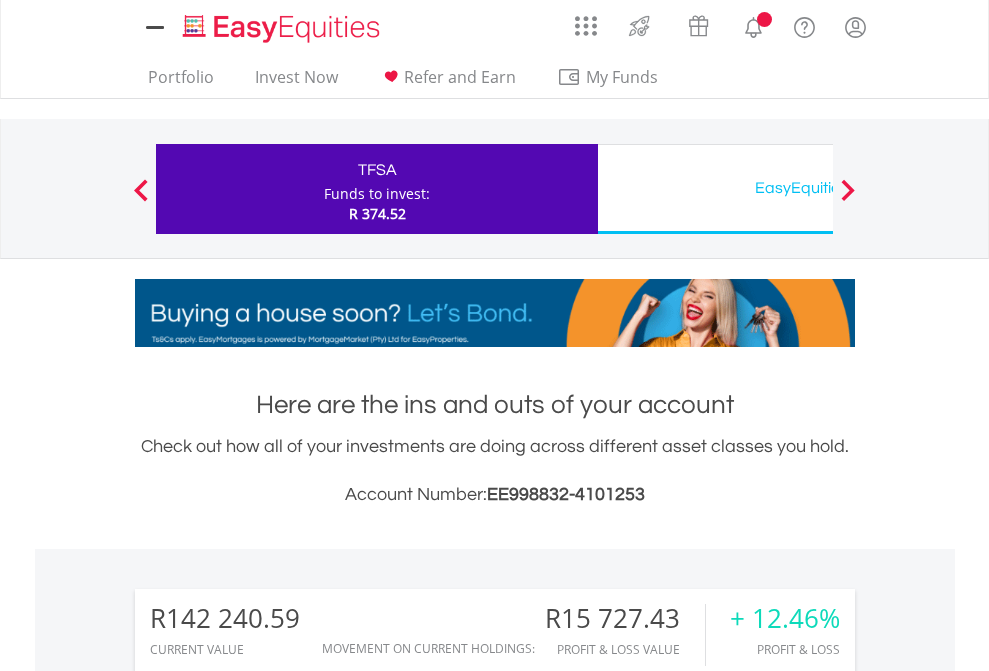 scroll, scrollTop: 0, scrollLeft: 0, axis: both 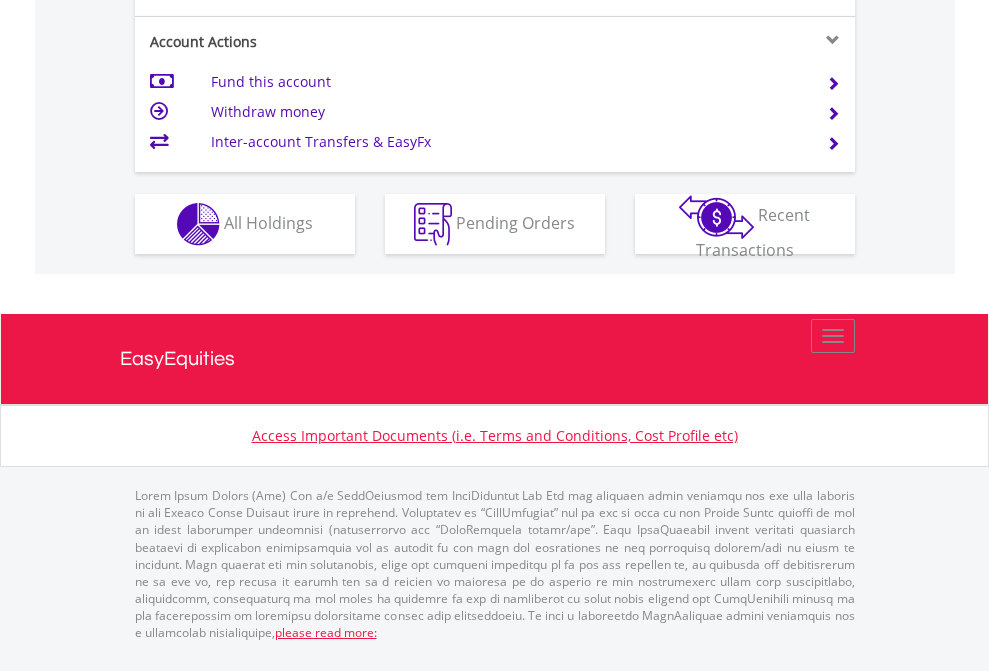 click on "Investment types" at bounding box center [706, -337] 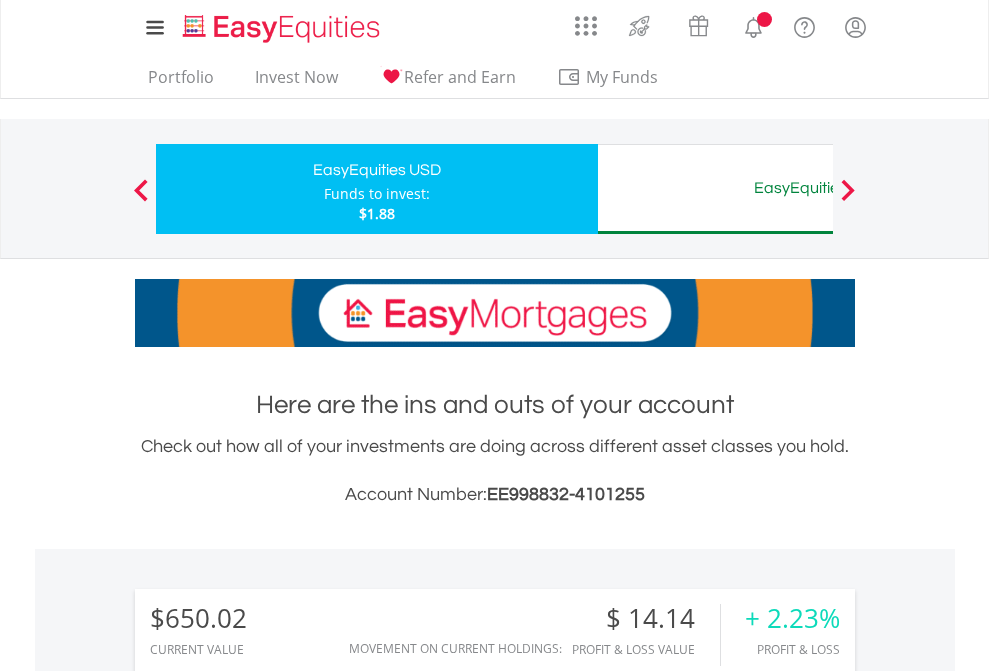 scroll, scrollTop: 1877, scrollLeft: 0, axis: vertical 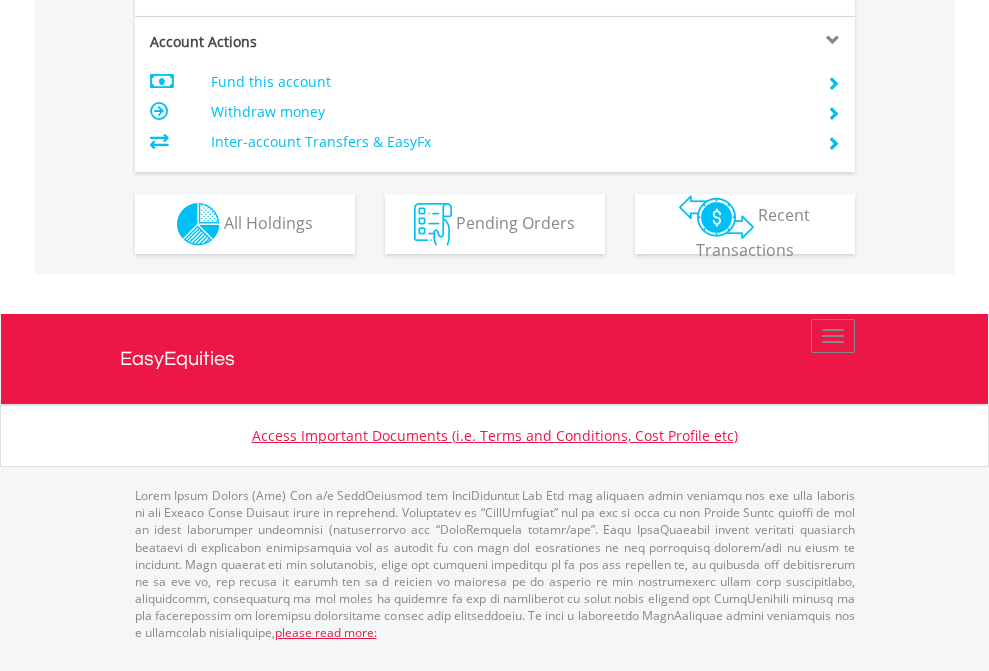 click on "Investment types" at bounding box center [706, -337] 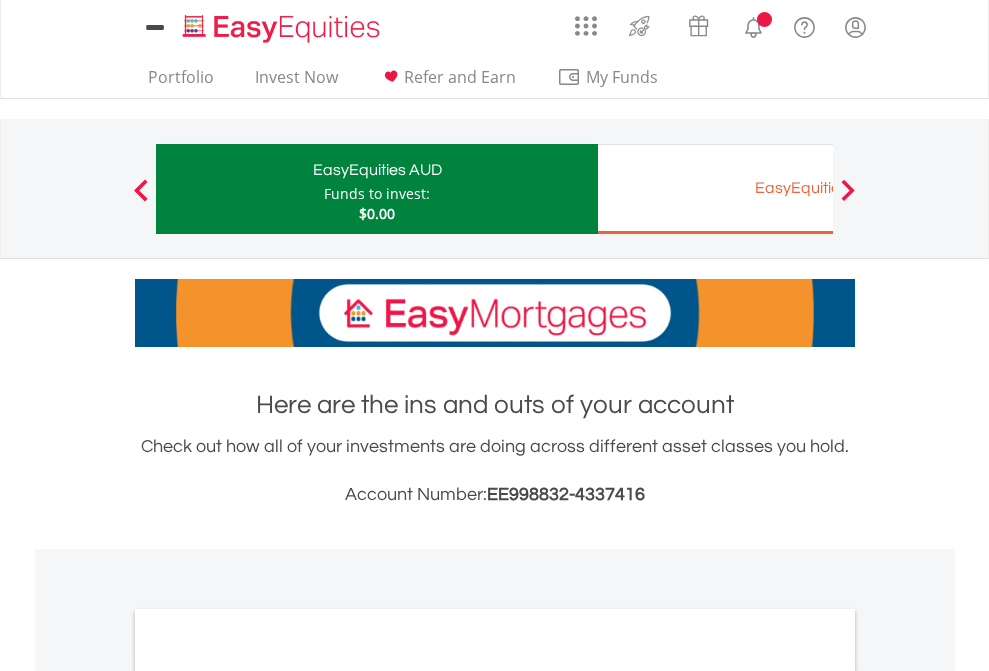 scroll, scrollTop: 0, scrollLeft: 0, axis: both 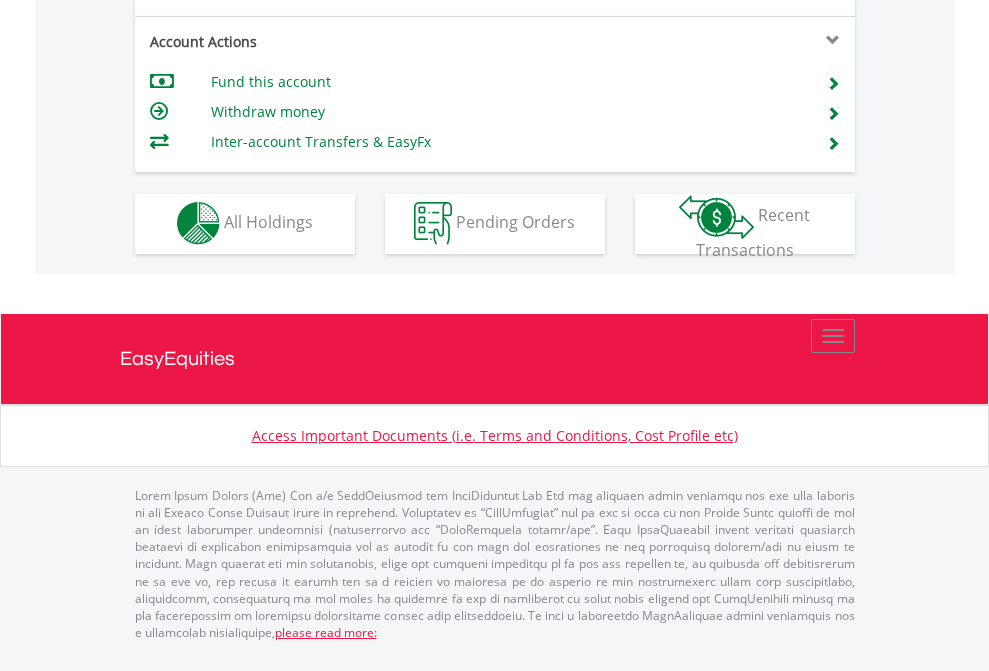 click on "Investment types" at bounding box center [706, -353] 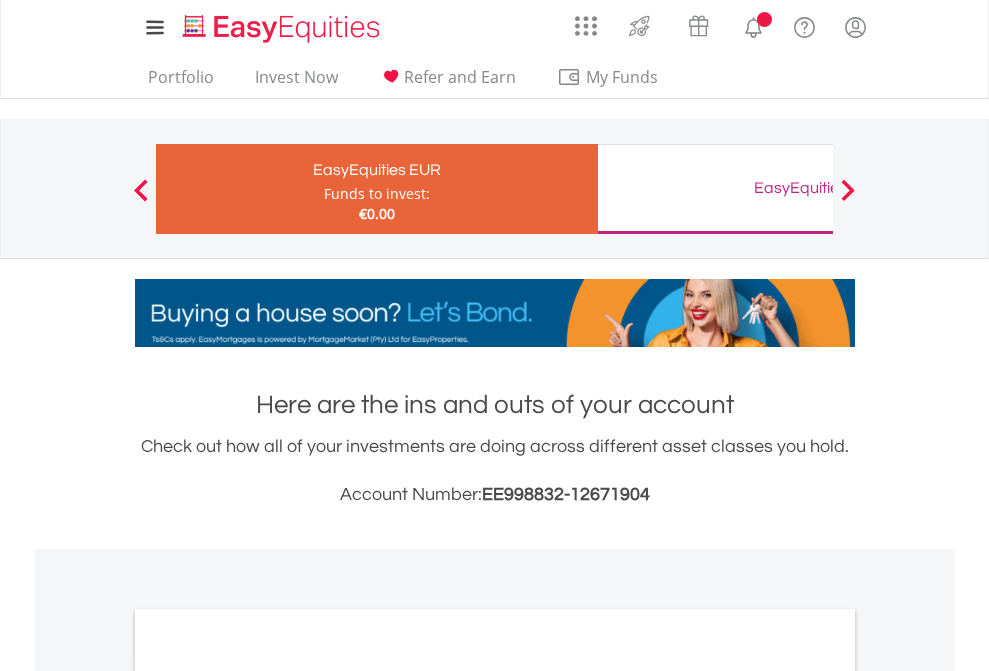 scroll, scrollTop: 0, scrollLeft: 0, axis: both 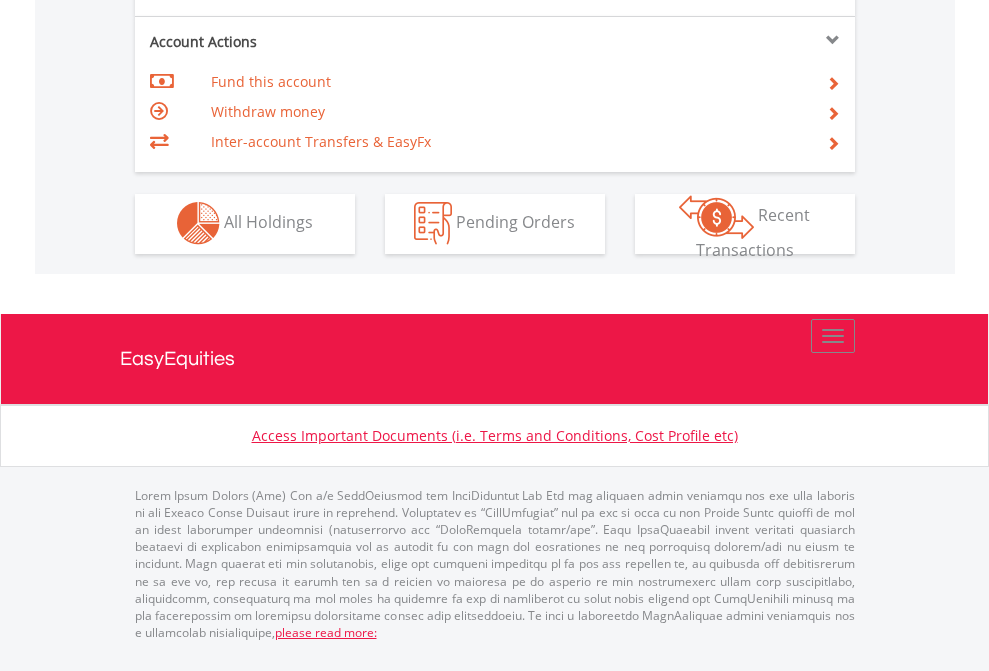 click on "Investment types" at bounding box center [706, -353] 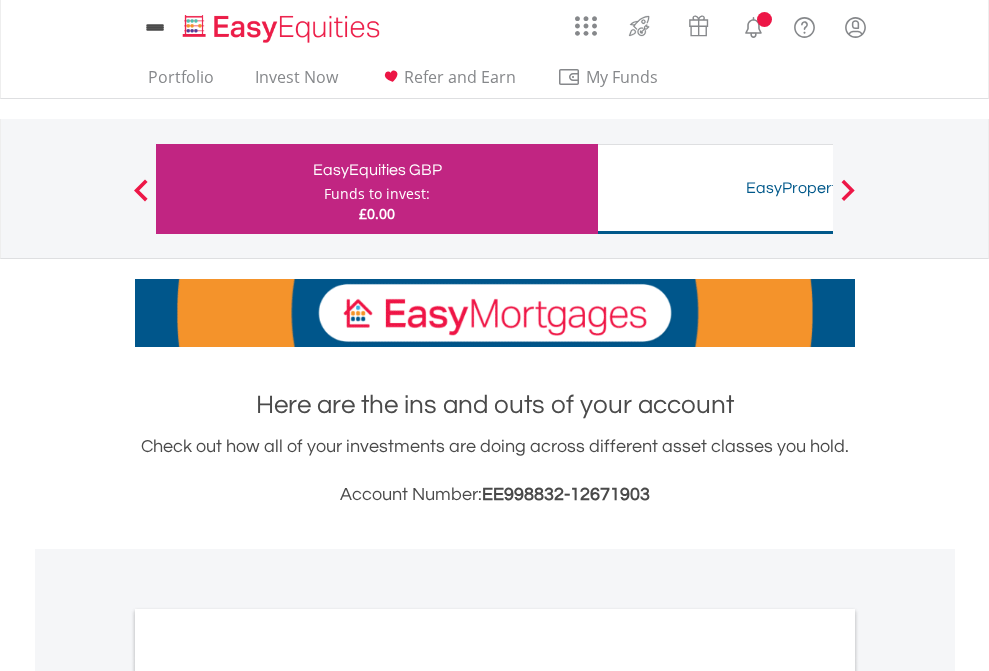 scroll, scrollTop: 0, scrollLeft: 0, axis: both 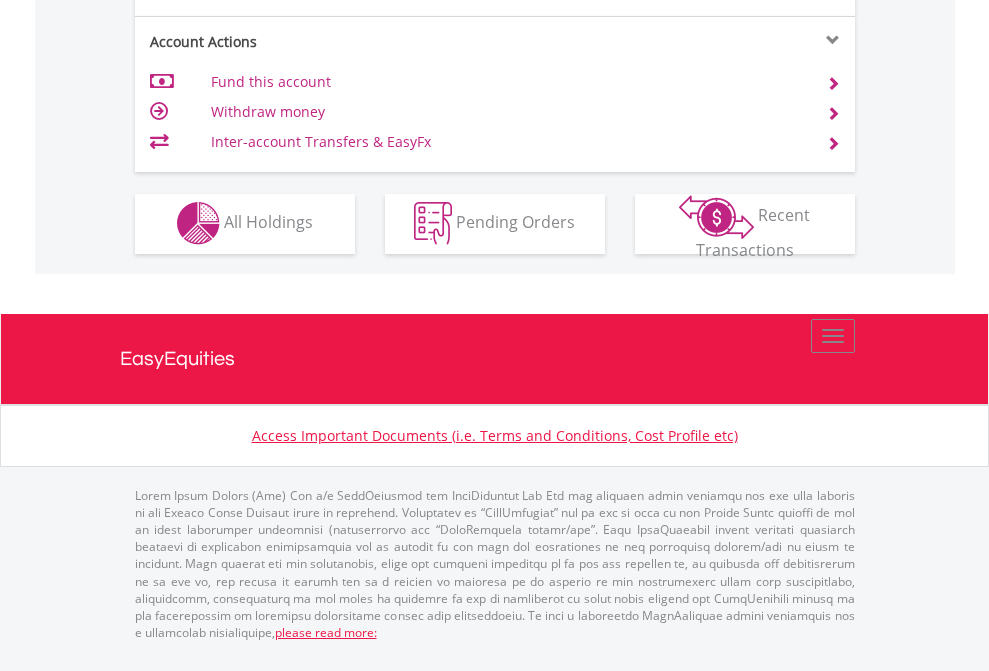 click on "Investment types" at bounding box center (706, -353) 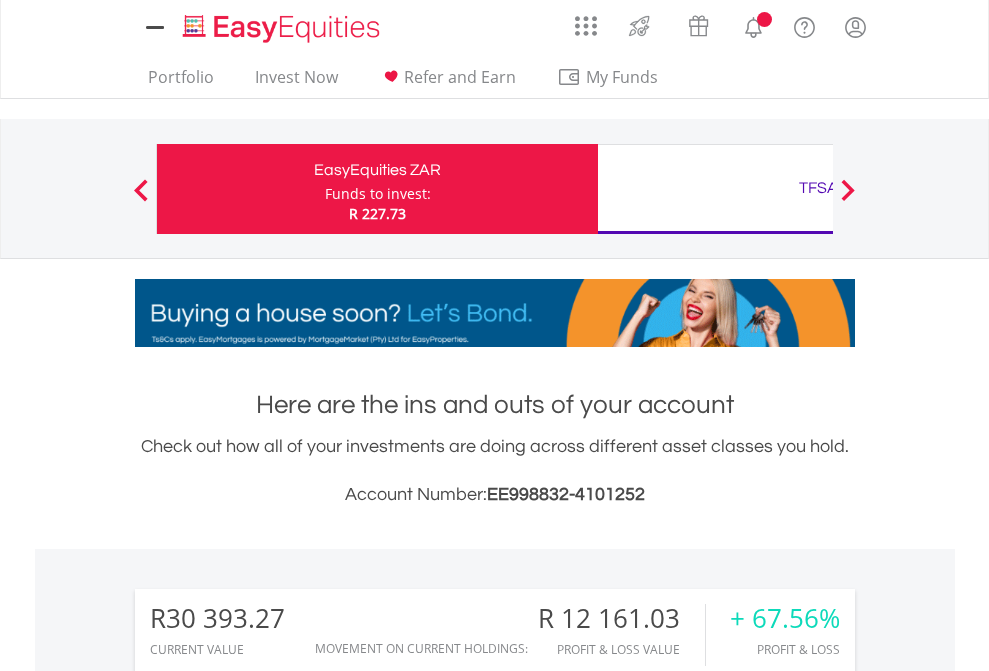 scroll, scrollTop: 0, scrollLeft: 0, axis: both 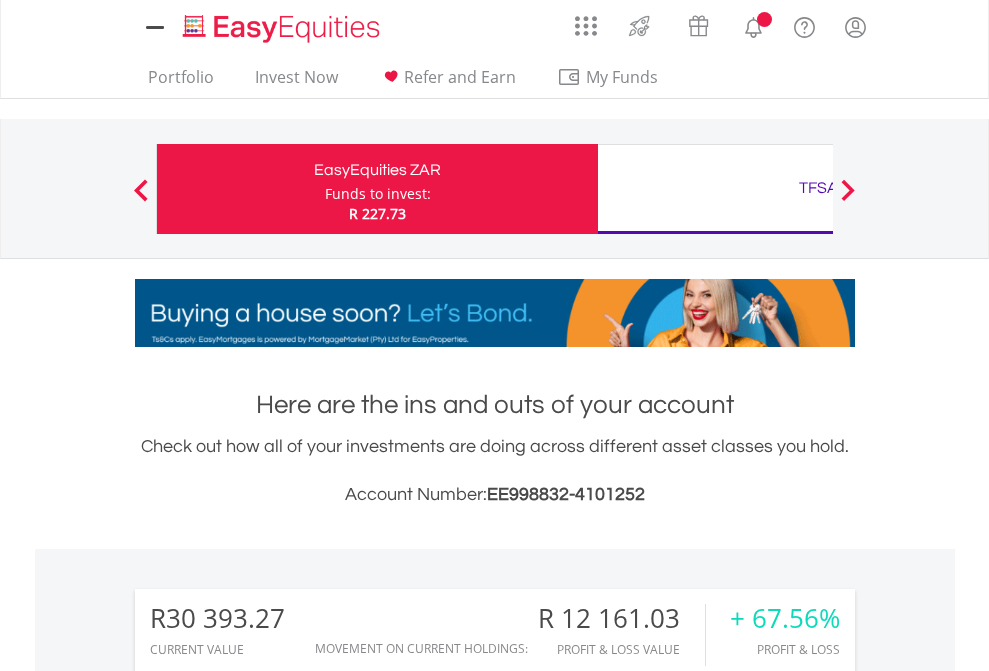 click on "All Holdings" at bounding box center (268, 1546) 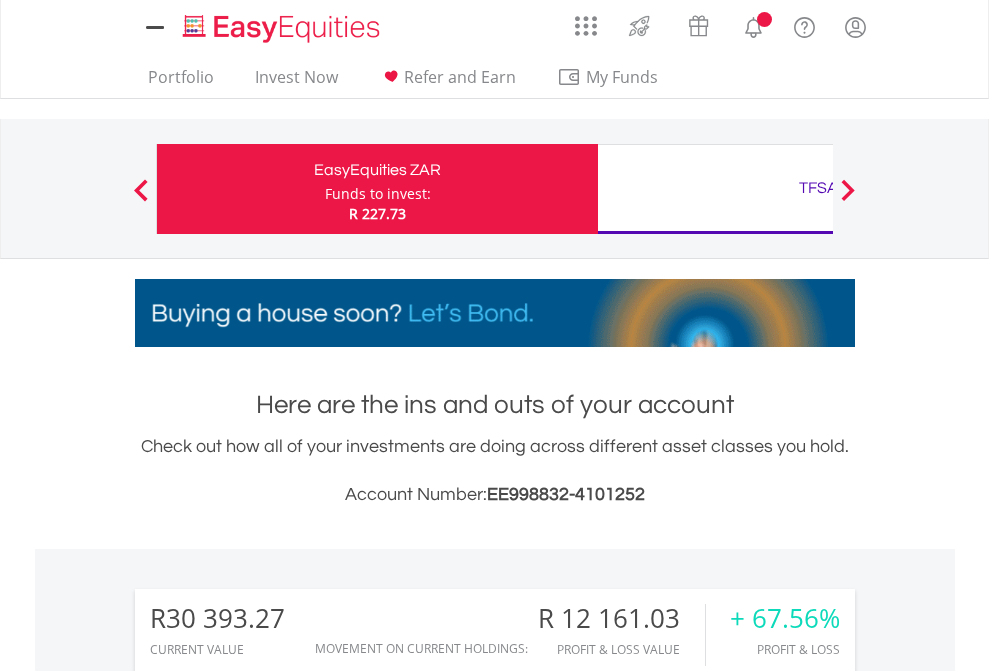 scroll, scrollTop: 999808, scrollLeft: 999687, axis: both 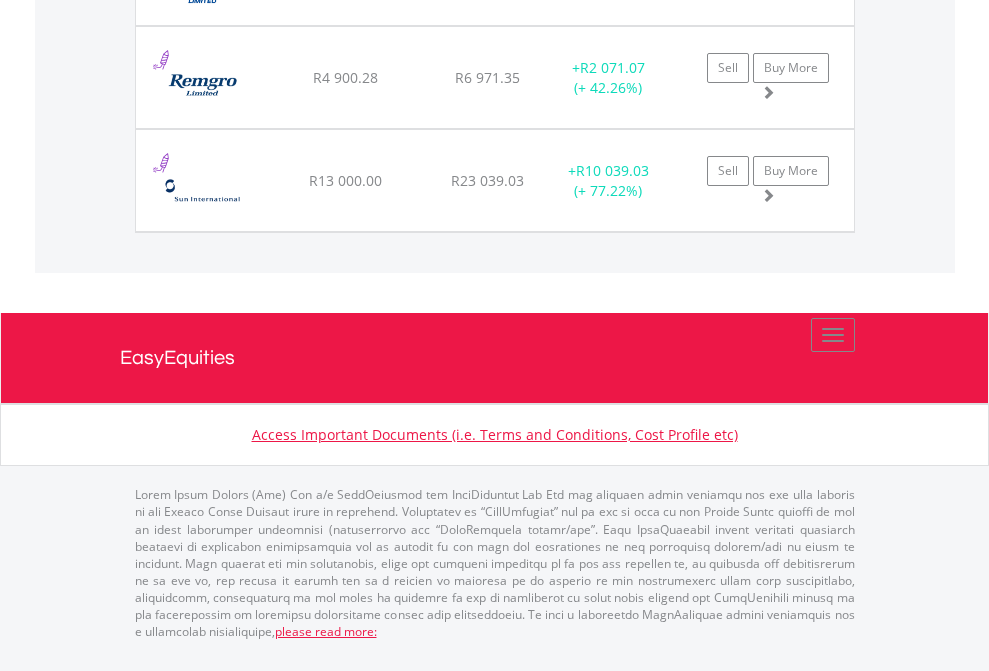 click on "TFSA" at bounding box center [818, -1625] 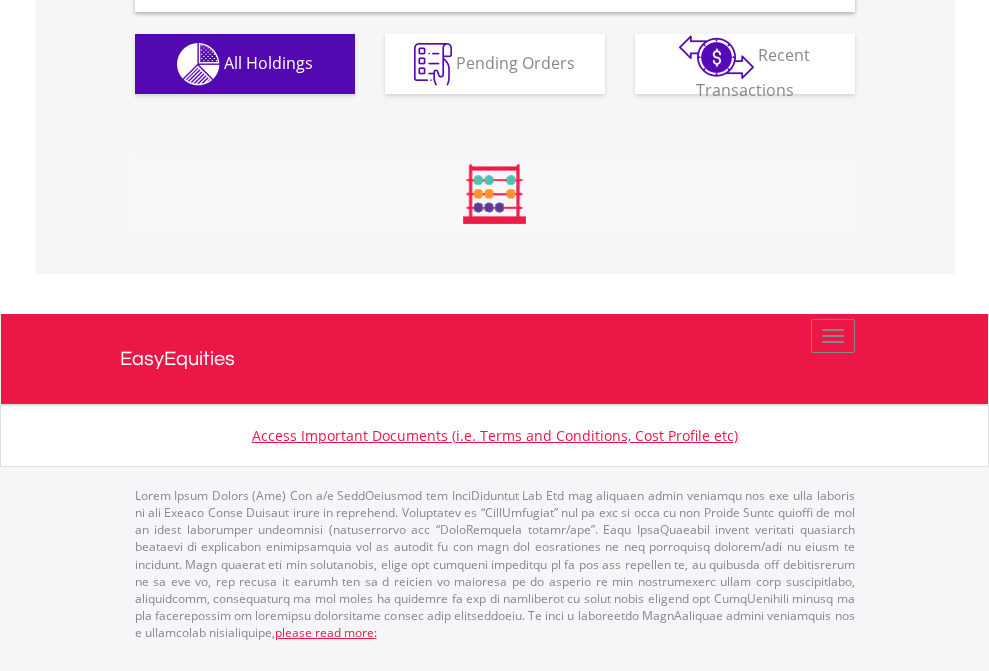 scroll, scrollTop: 1933, scrollLeft: 0, axis: vertical 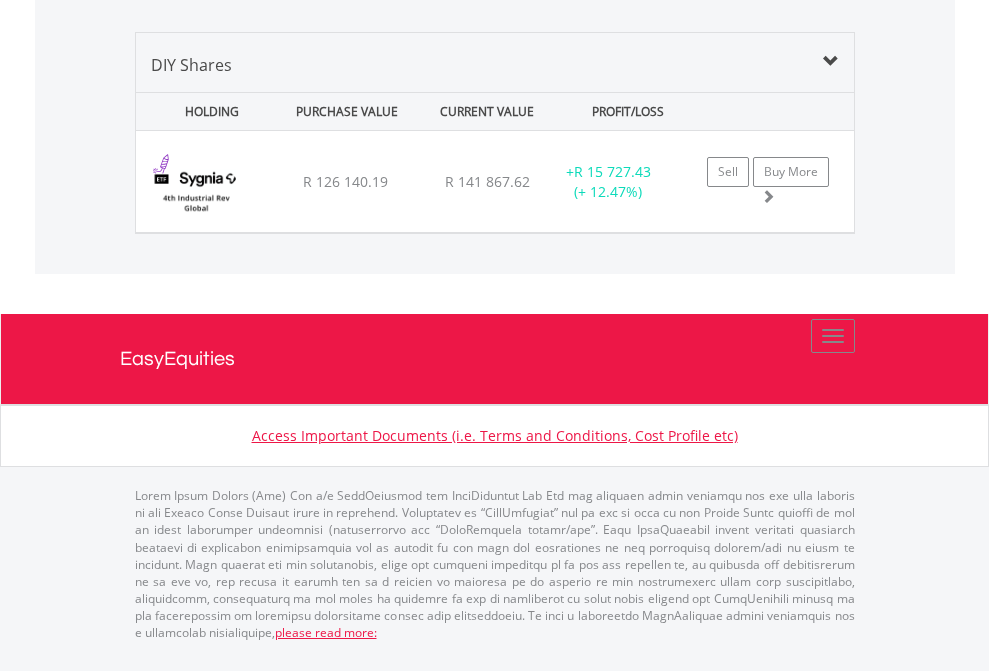click on "EasyEquities USD" at bounding box center [818, -968] 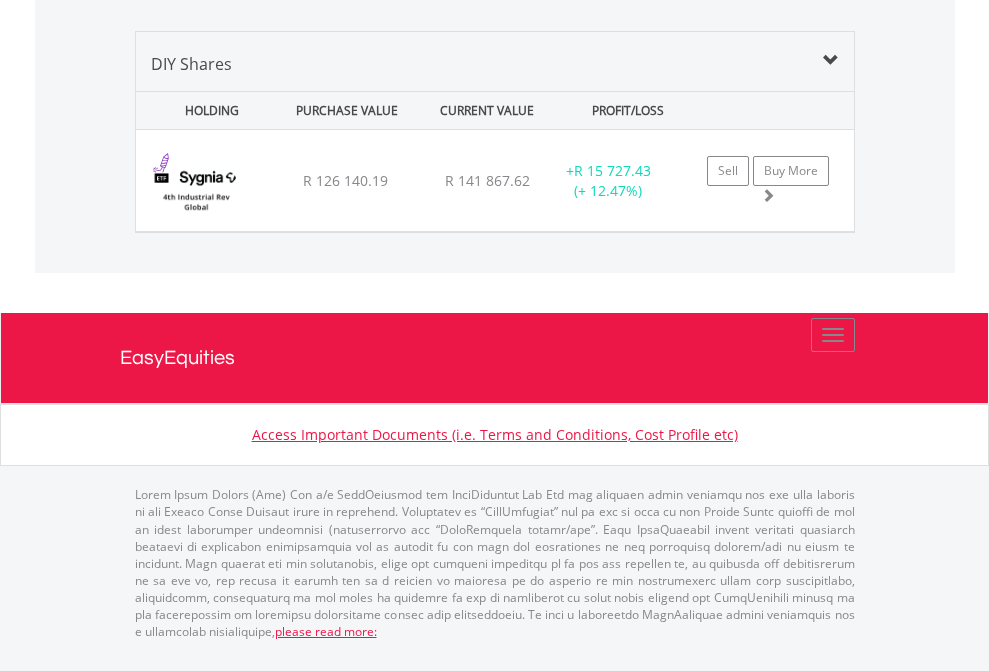 scroll, scrollTop: 144, scrollLeft: 0, axis: vertical 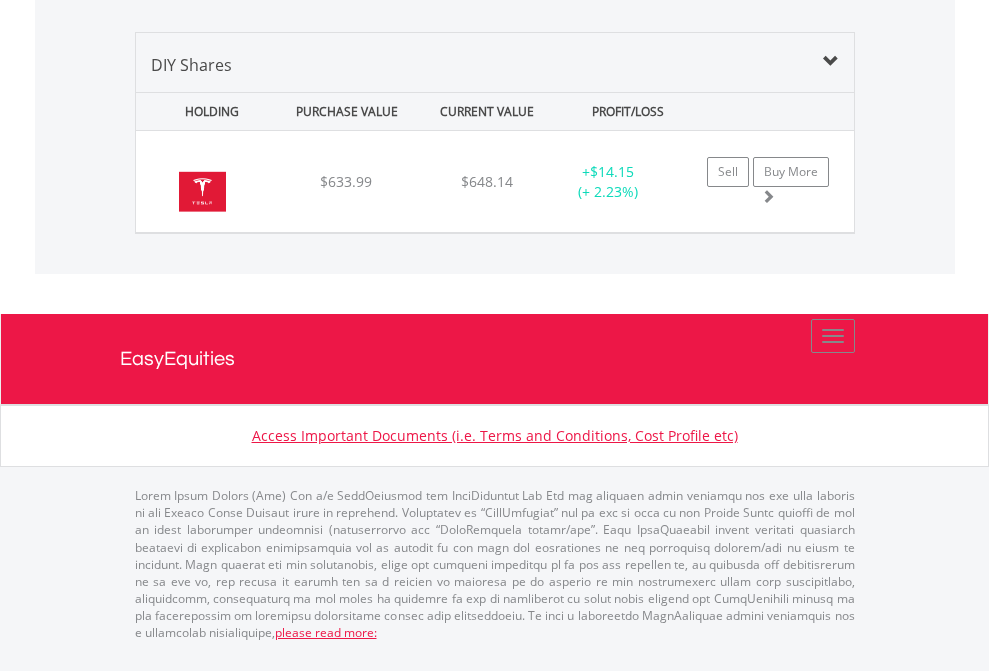 click on "EasyEquities AUD" at bounding box center [818, -968] 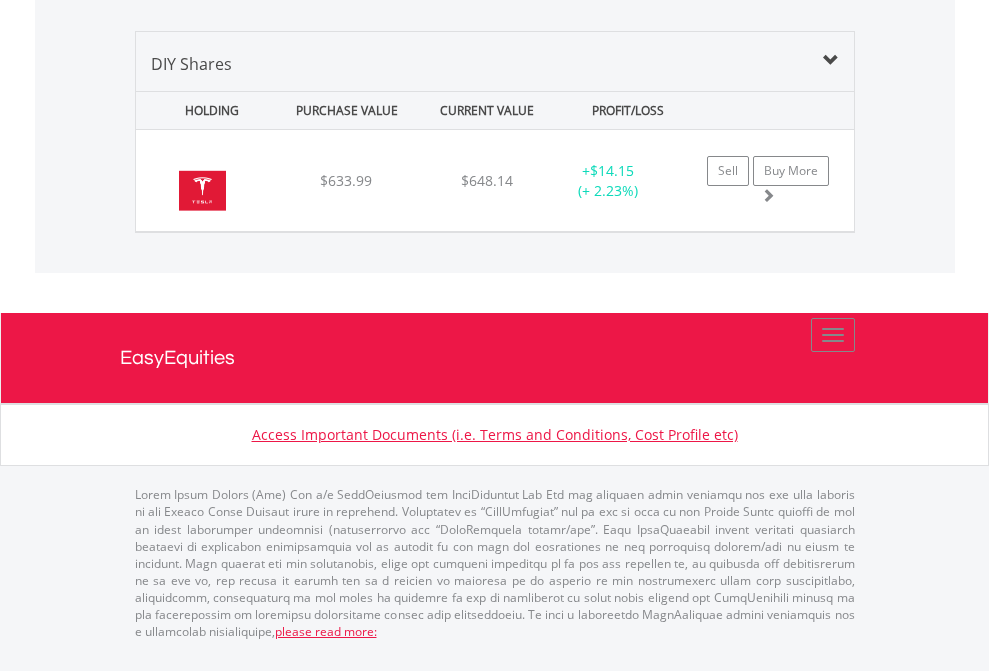 scroll, scrollTop: 144, scrollLeft: 0, axis: vertical 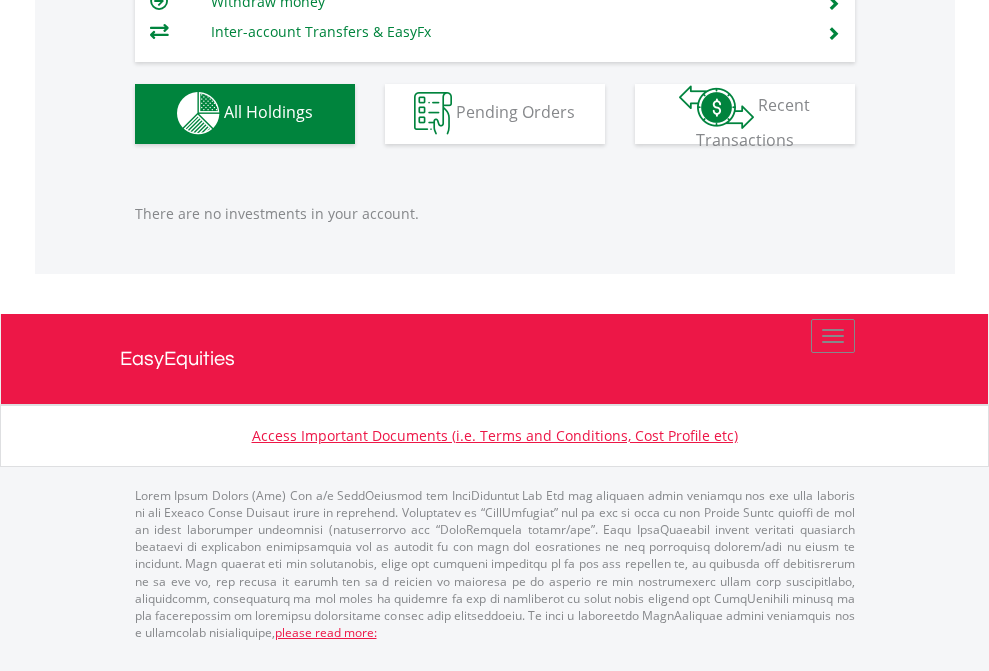 click on "EasyEquities EUR" at bounding box center (818, -1142) 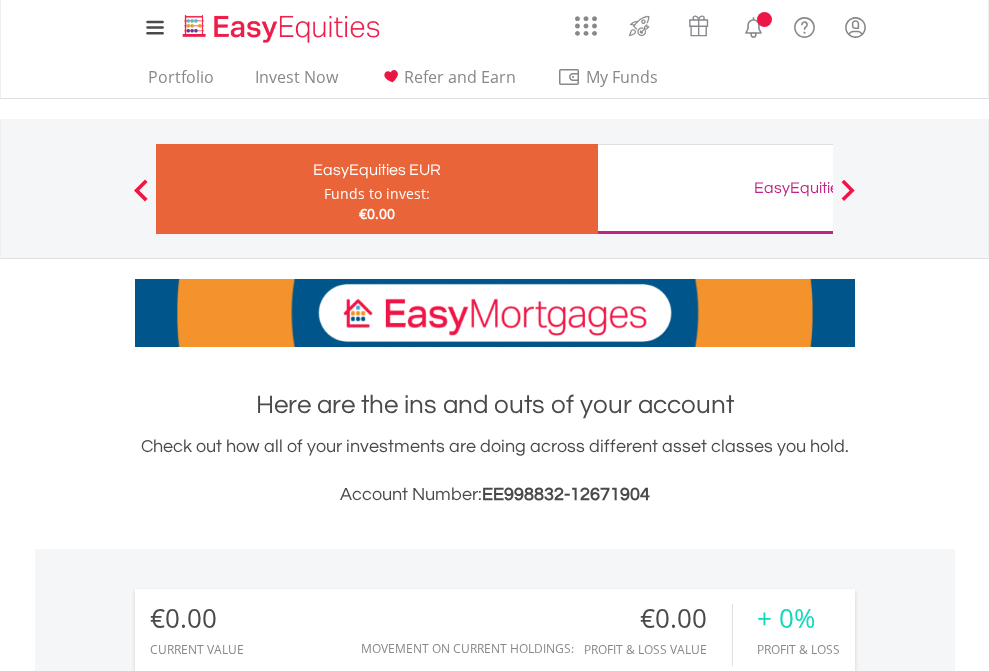 scroll, scrollTop: 0, scrollLeft: 0, axis: both 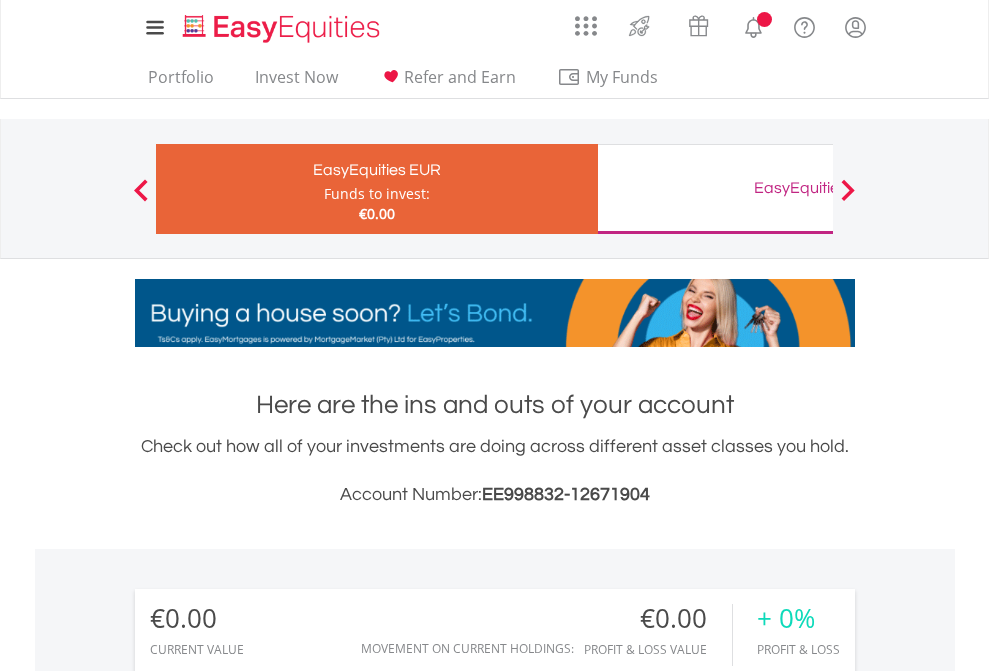 click on "All Holdings" at bounding box center [268, 1442] 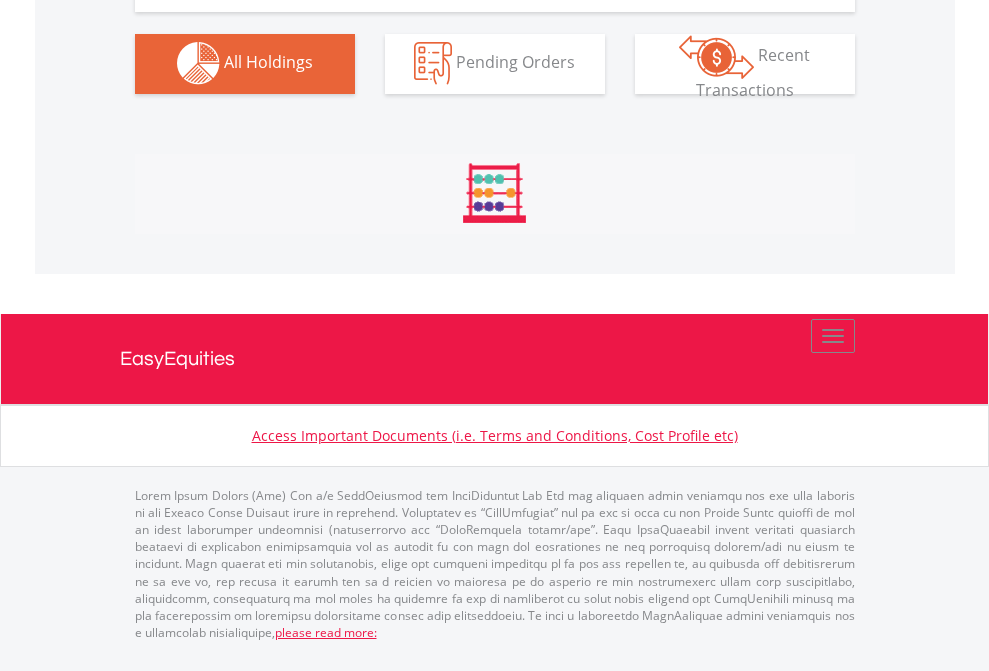 scroll, scrollTop: 1980, scrollLeft: 0, axis: vertical 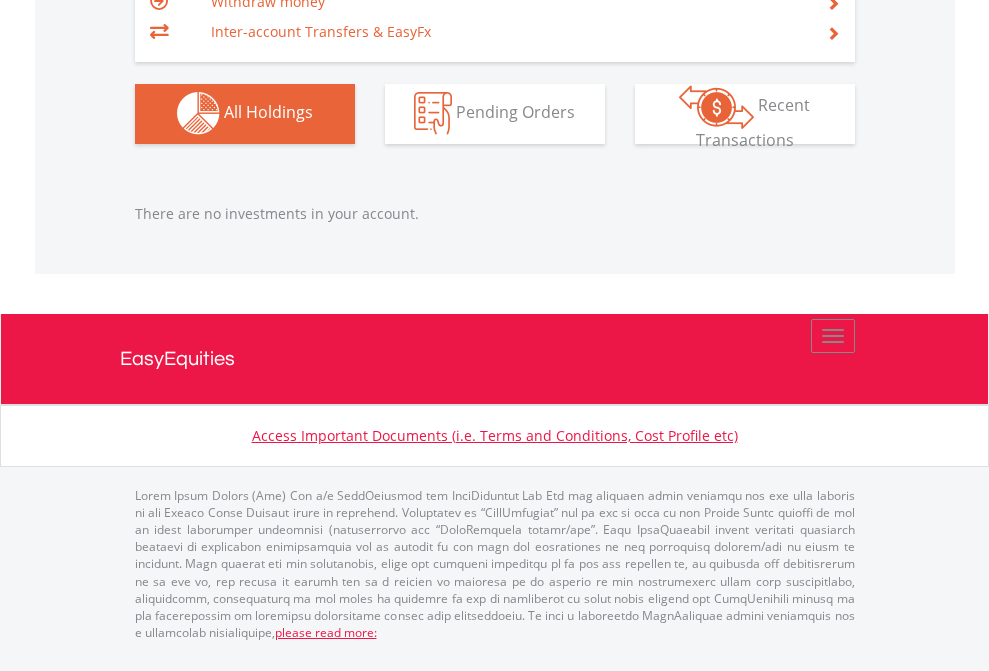 click on "EasyEquities GBP" at bounding box center (818, -1142) 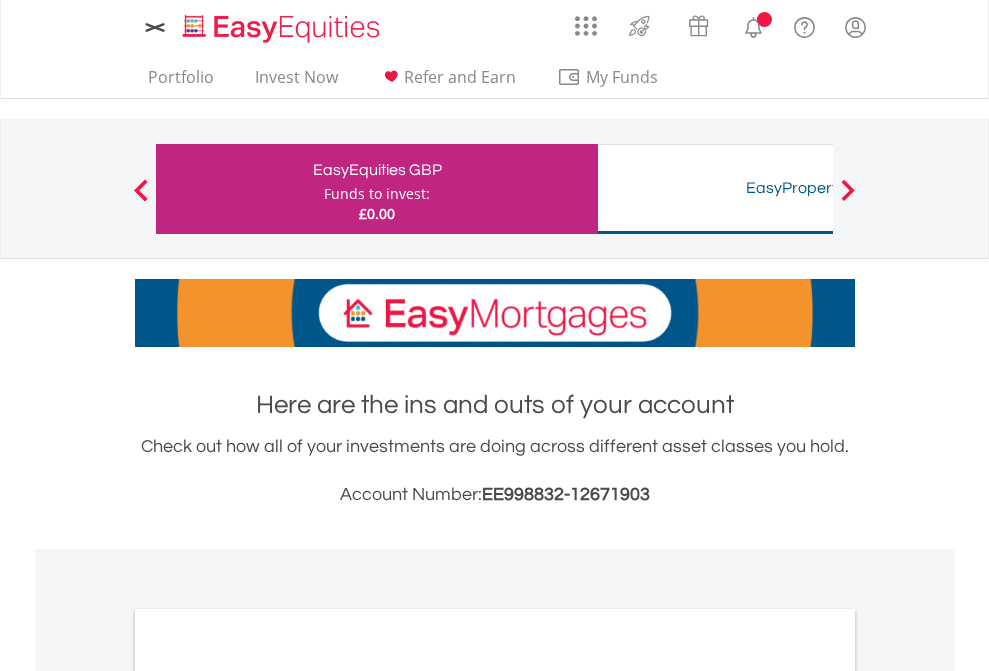 scroll, scrollTop: 0, scrollLeft: 0, axis: both 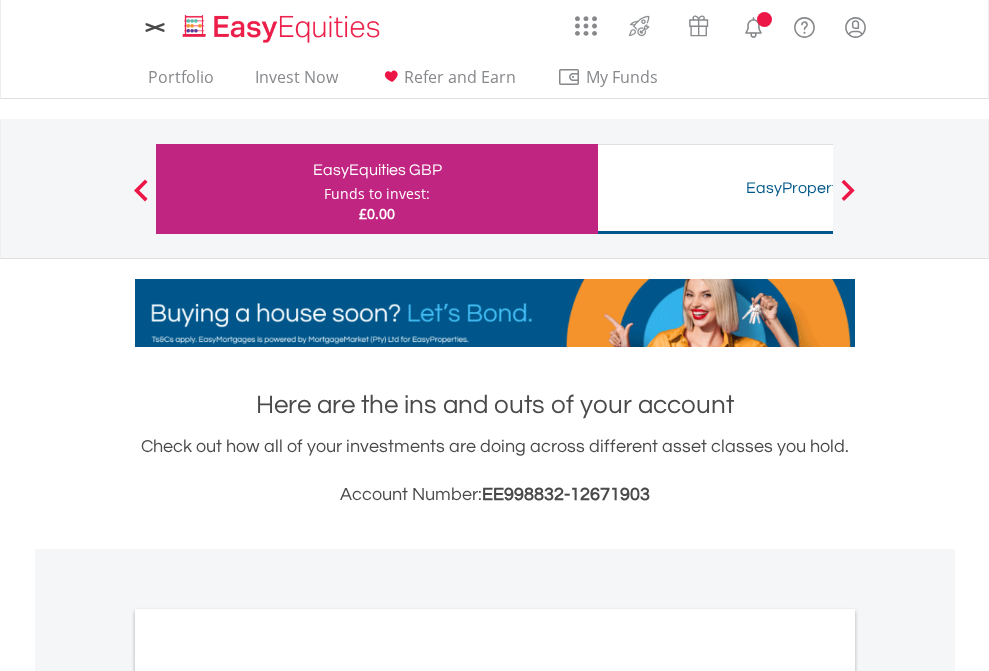 click on "All Holdings" at bounding box center [268, 1096] 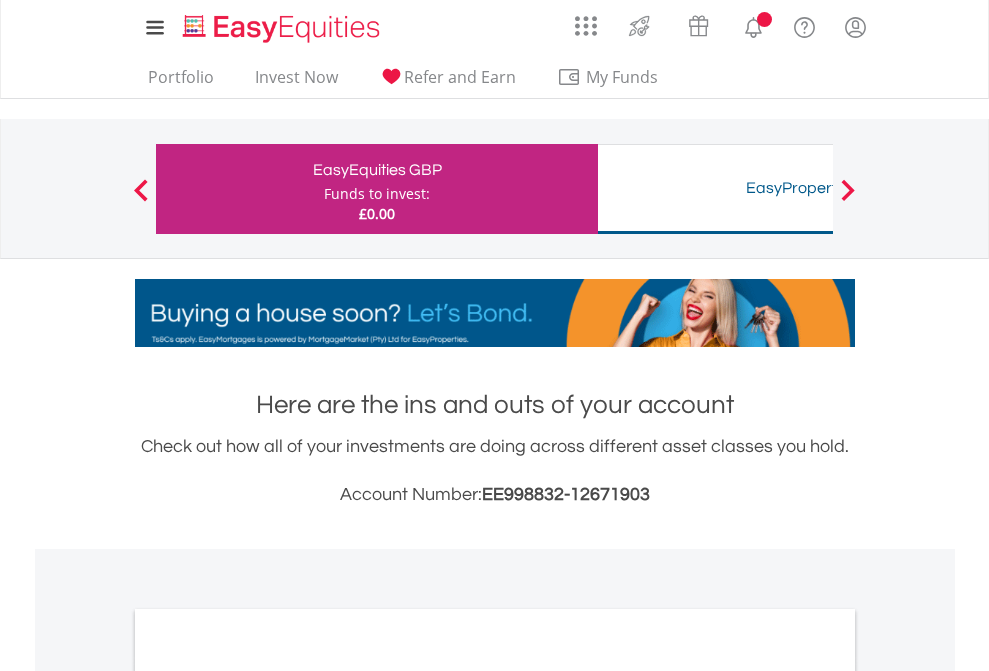 scroll, scrollTop: 1202, scrollLeft: 0, axis: vertical 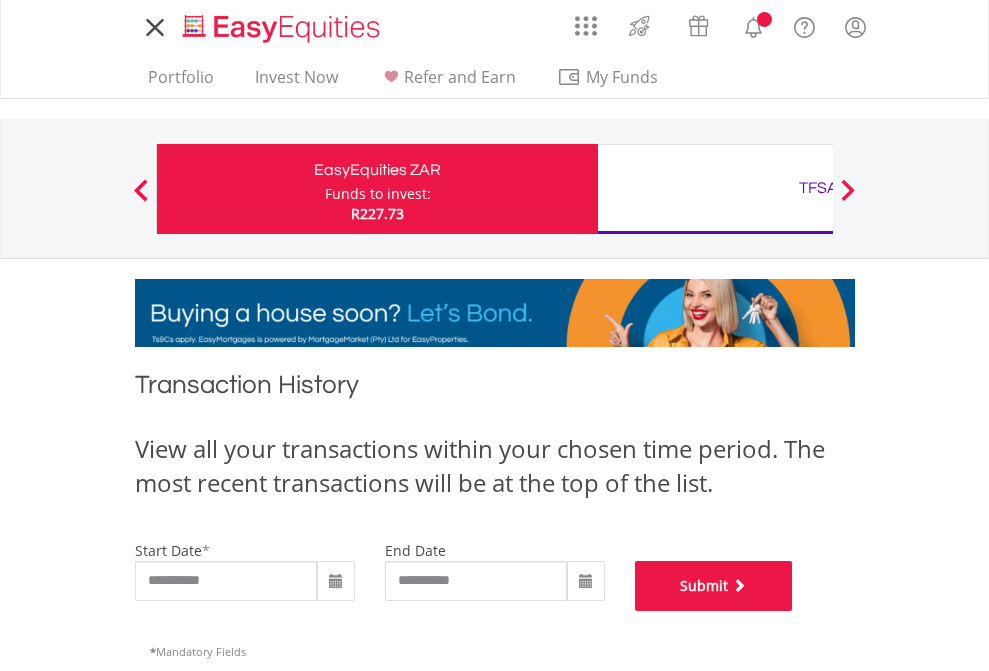 click on "Submit" at bounding box center (714, 586) 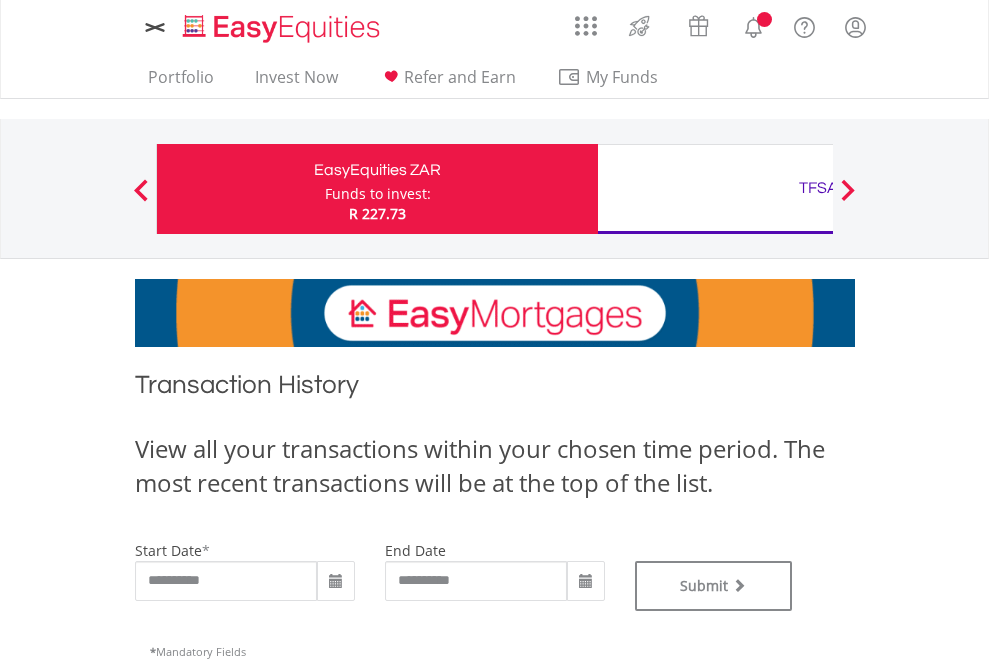 scroll, scrollTop: 0, scrollLeft: 0, axis: both 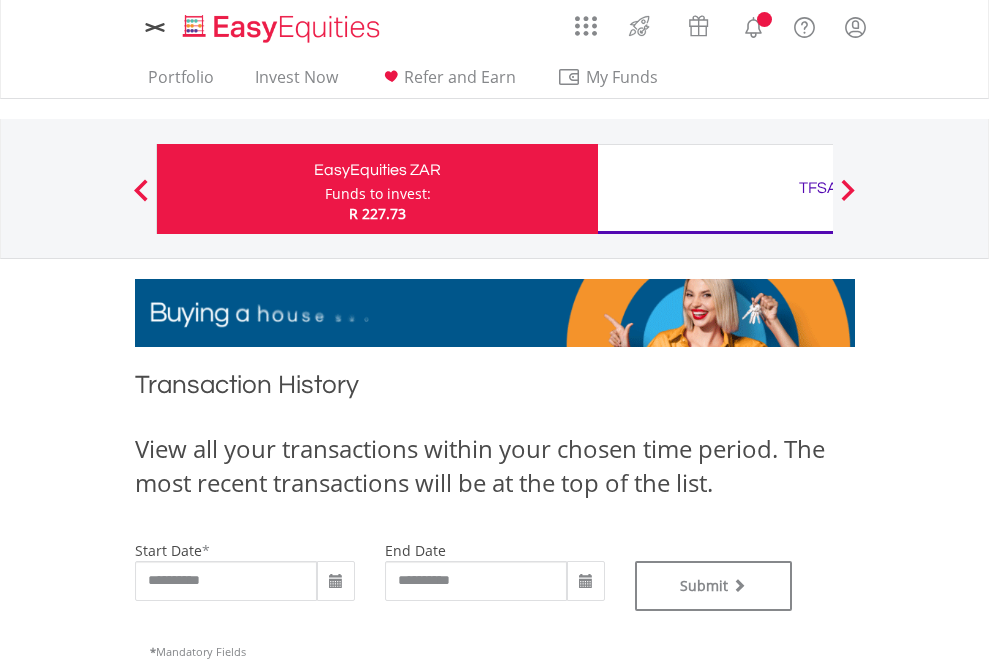 click on "TFSA" at bounding box center [818, 188] 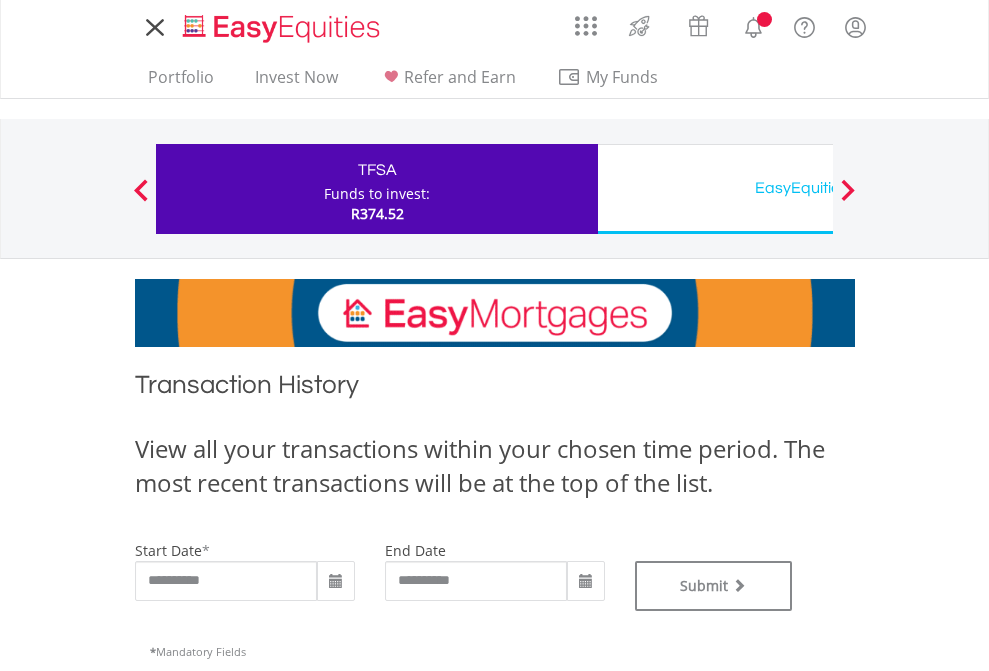 scroll, scrollTop: 0, scrollLeft: 0, axis: both 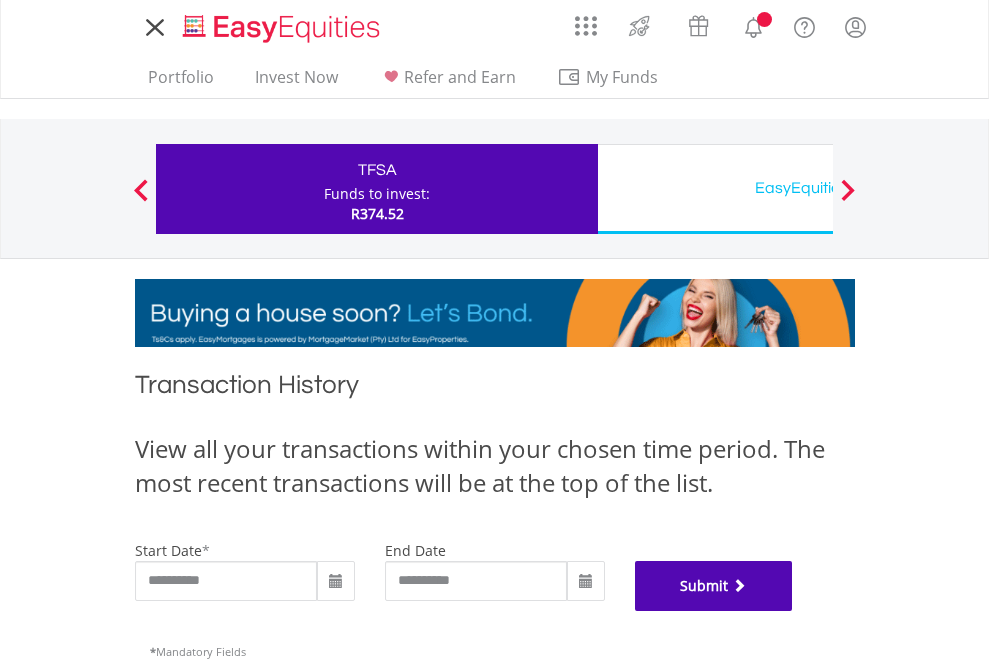 click on "Submit" at bounding box center (714, 586) 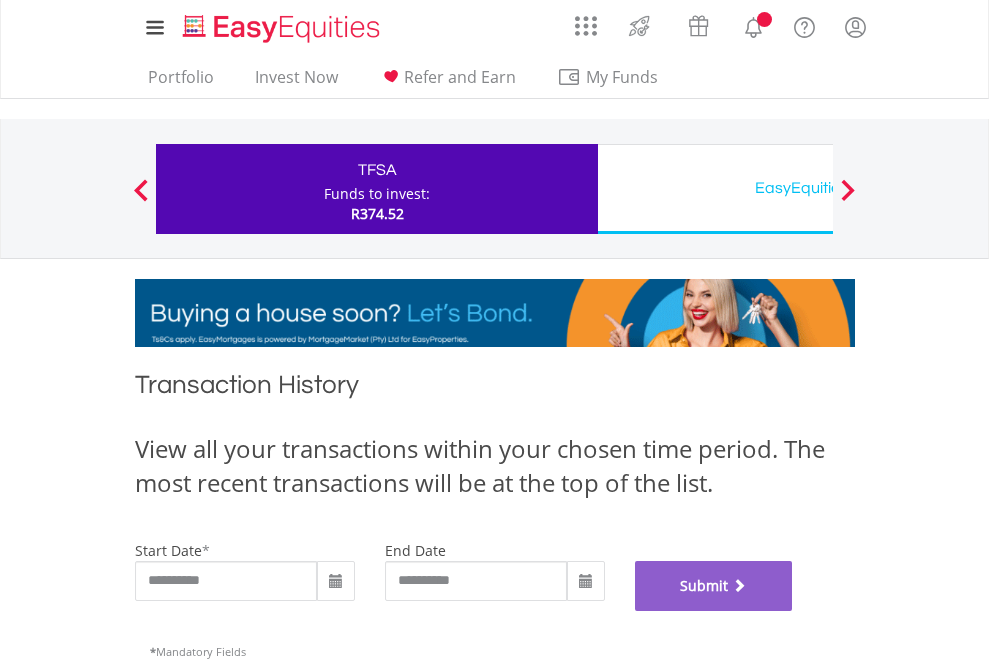 scroll, scrollTop: 811, scrollLeft: 0, axis: vertical 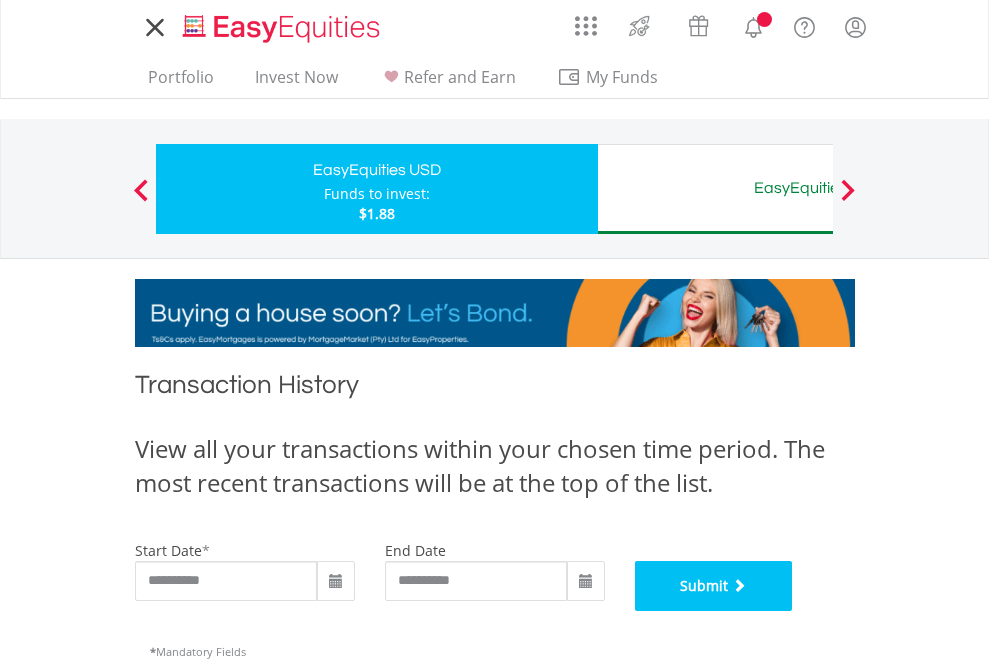 click on "Submit" at bounding box center (714, 586) 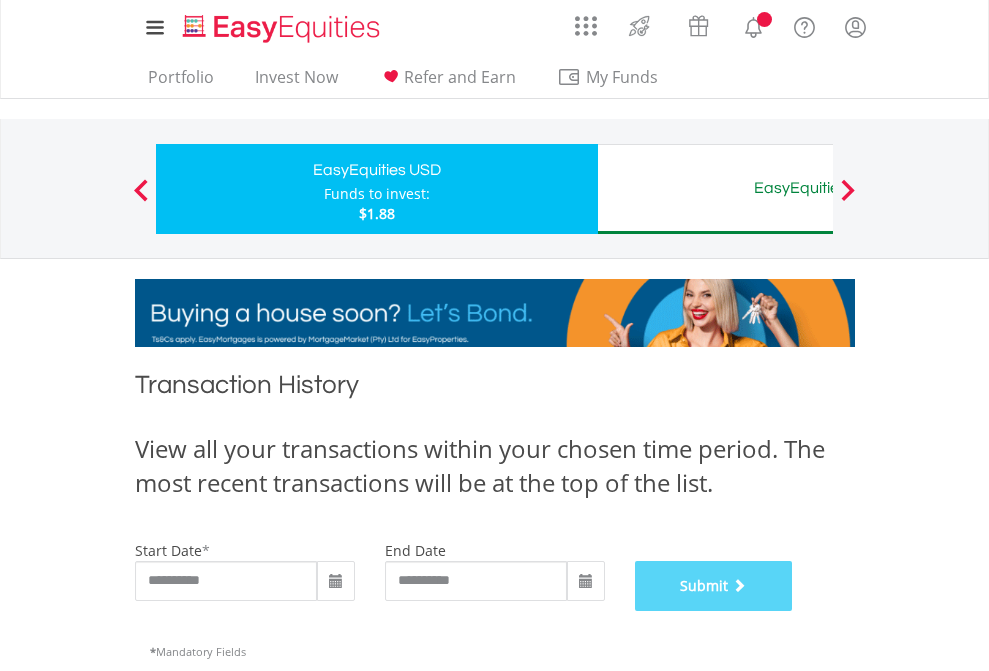 scroll, scrollTop: 811, scrollLeft: 0, axis: vertical 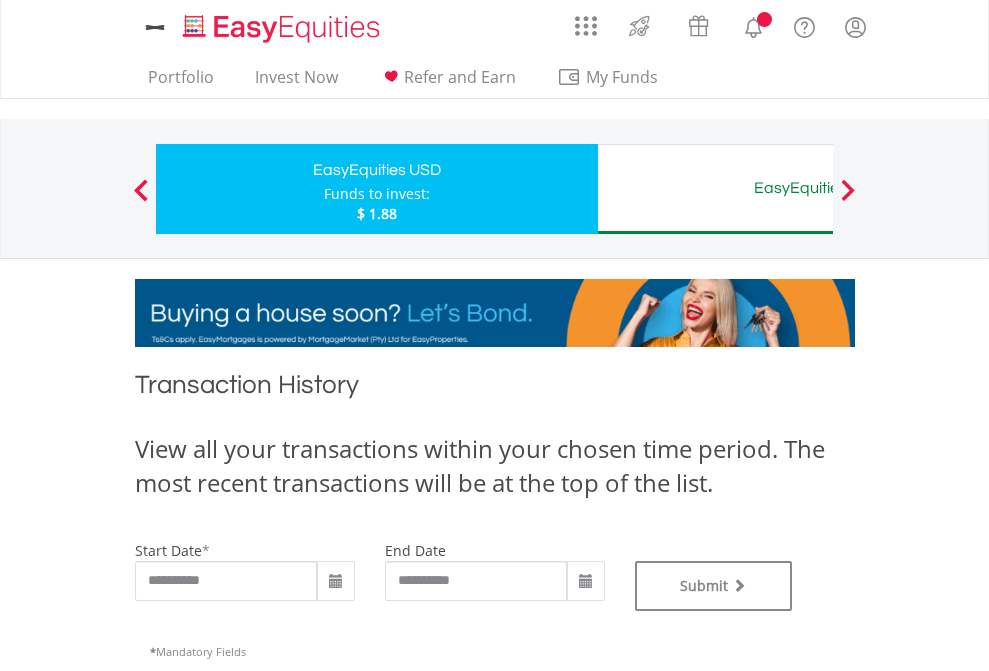 click on "EasyEquities AUD" at bounding box center (818, 188) 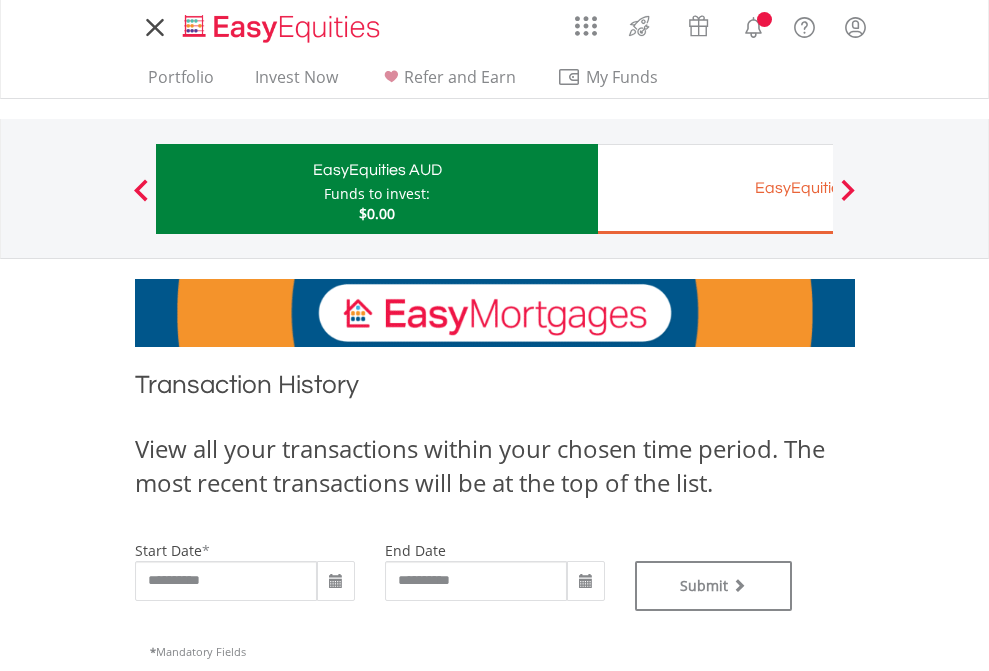scroll, scrollTop: 0, scrollLeft: 0, axis: both 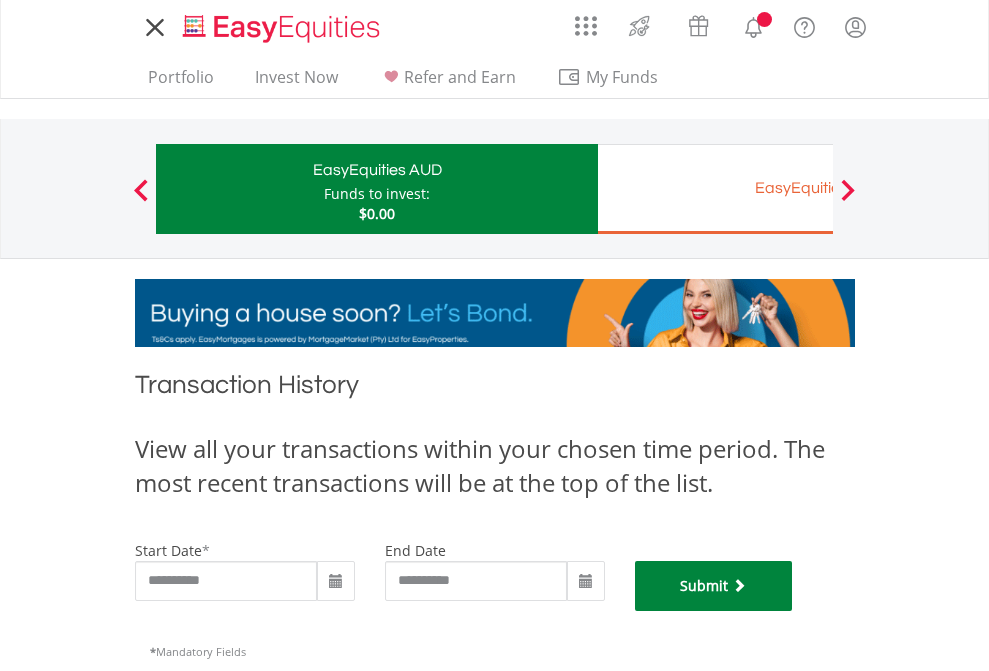 click on "Submit" at bounding box center [714, 586] 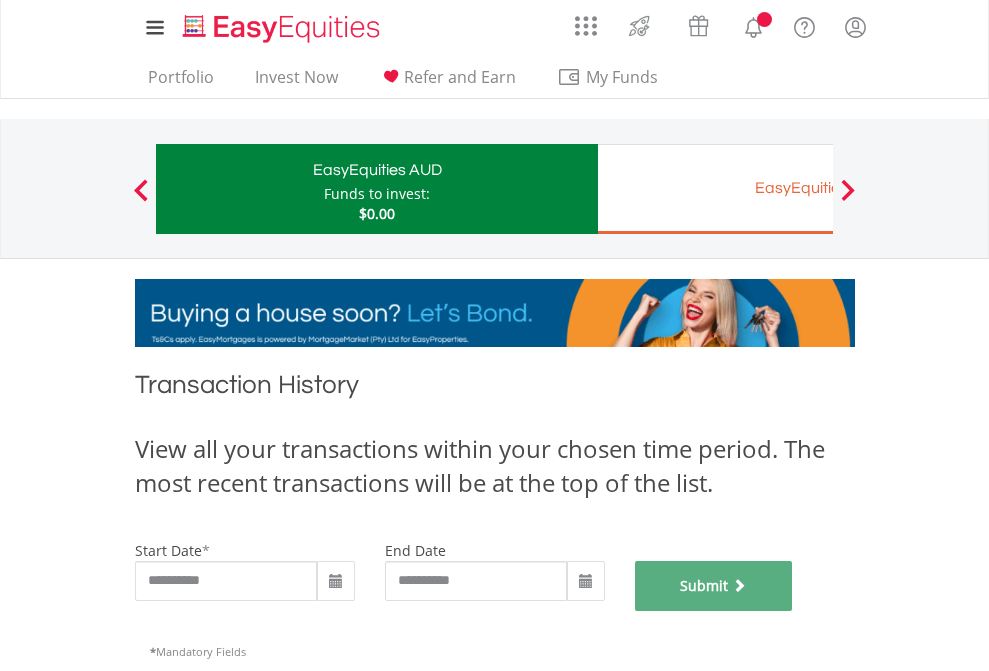 scroll, scrollTop: 811, scrollLeft: 0, axis: vertical 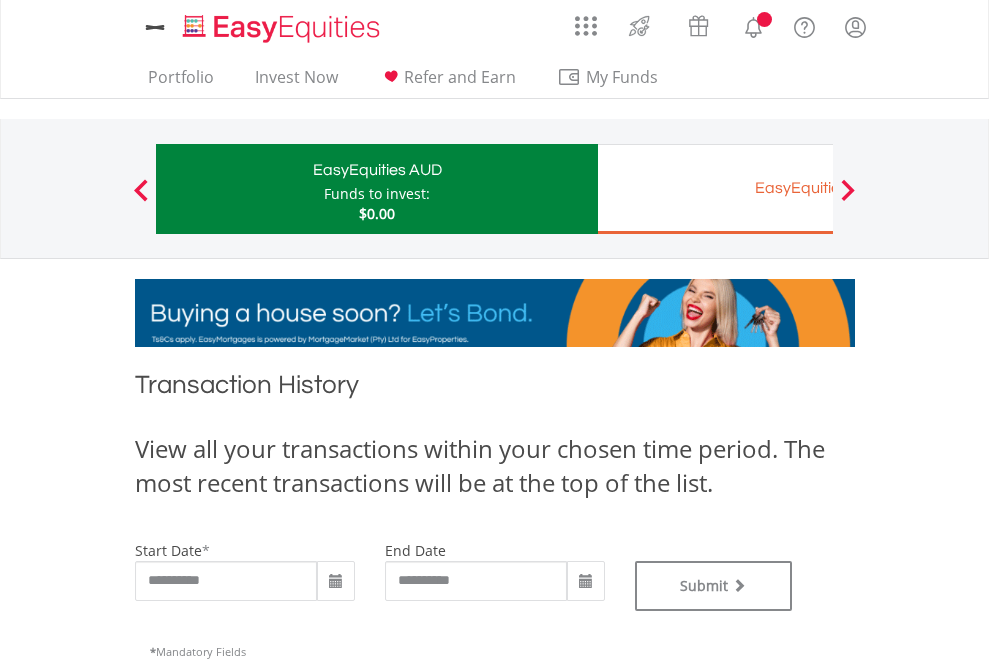 click on "EasyEquities EUR" at bounding box center [818, 188] 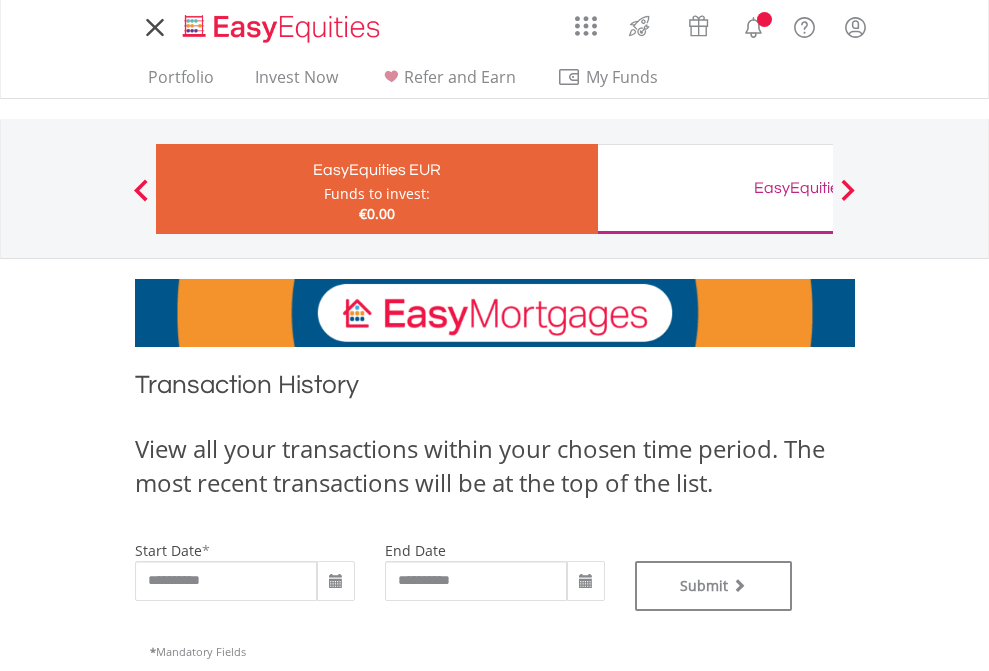scroll, scrollTop: 0, scrollLeft: 0, axis: both 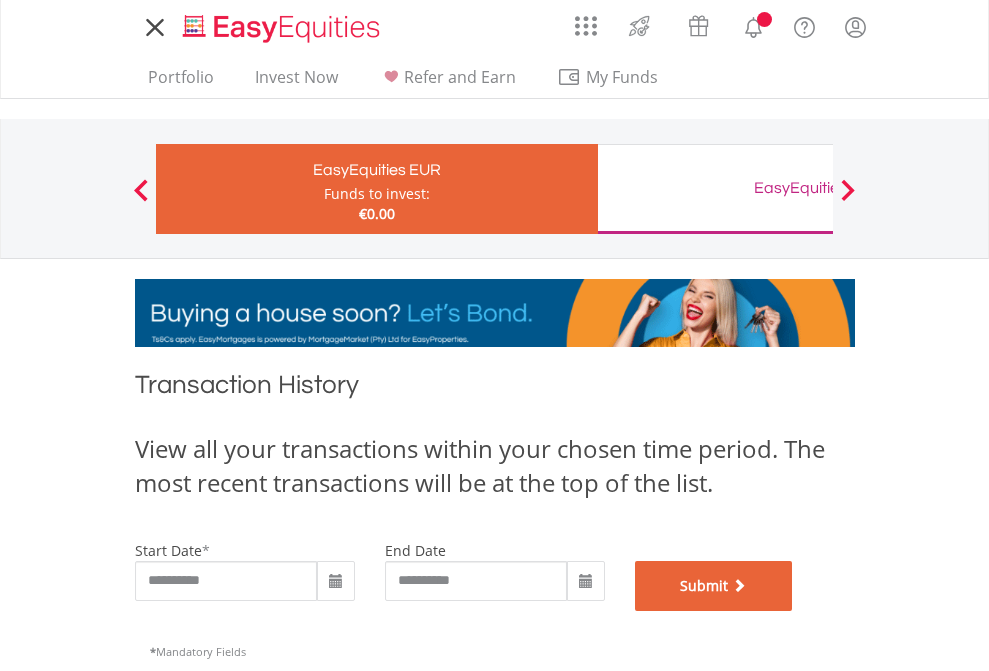 click on "Submit" at bounding box center [714, 586] 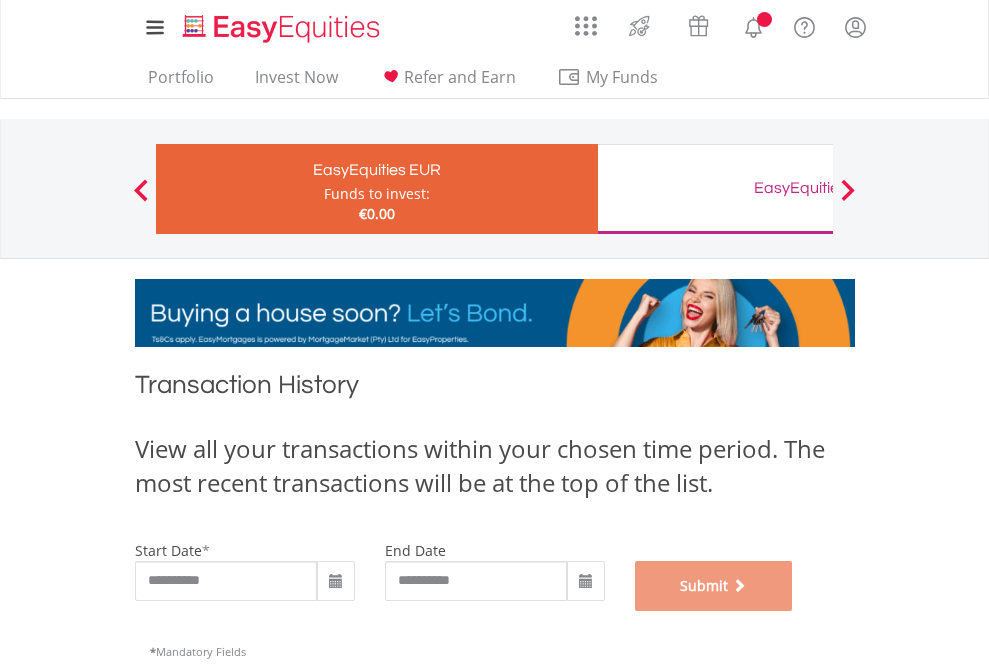 scroll, scrollTop: 811, scrollLeft: 0, axis: vertical 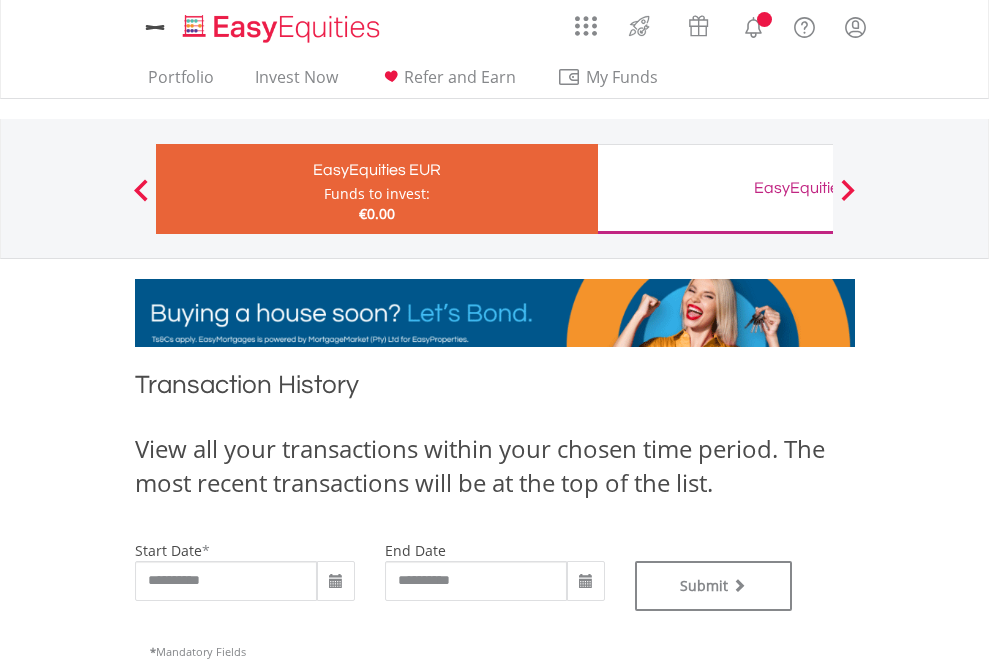 click on "EasyEquities GBP" at bounding box center [818, 188] 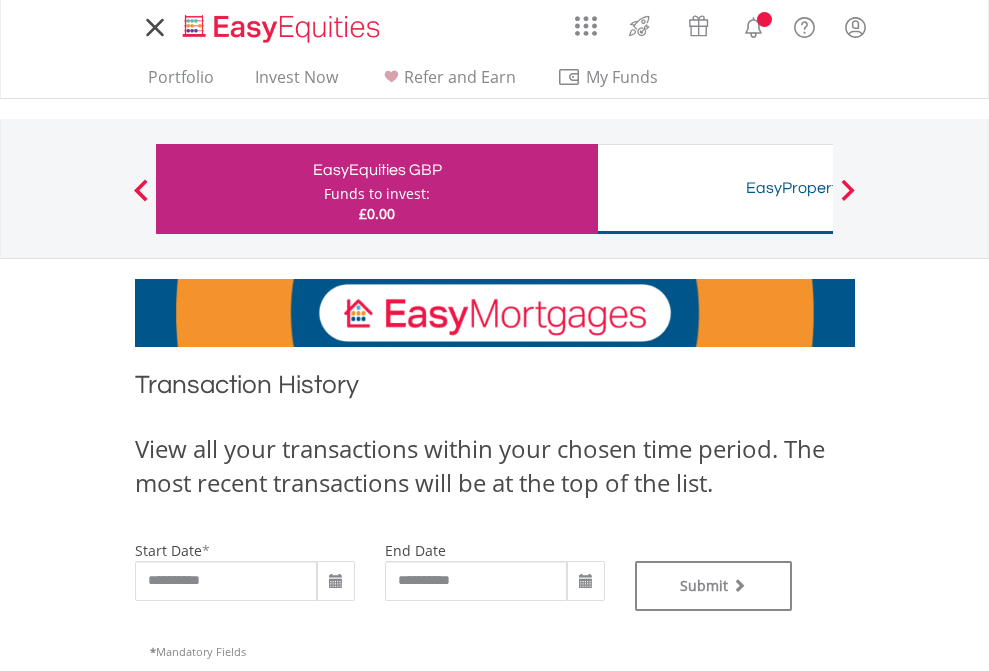 scroll, scrollTop: 0, scrollLeft: 0, axis: both 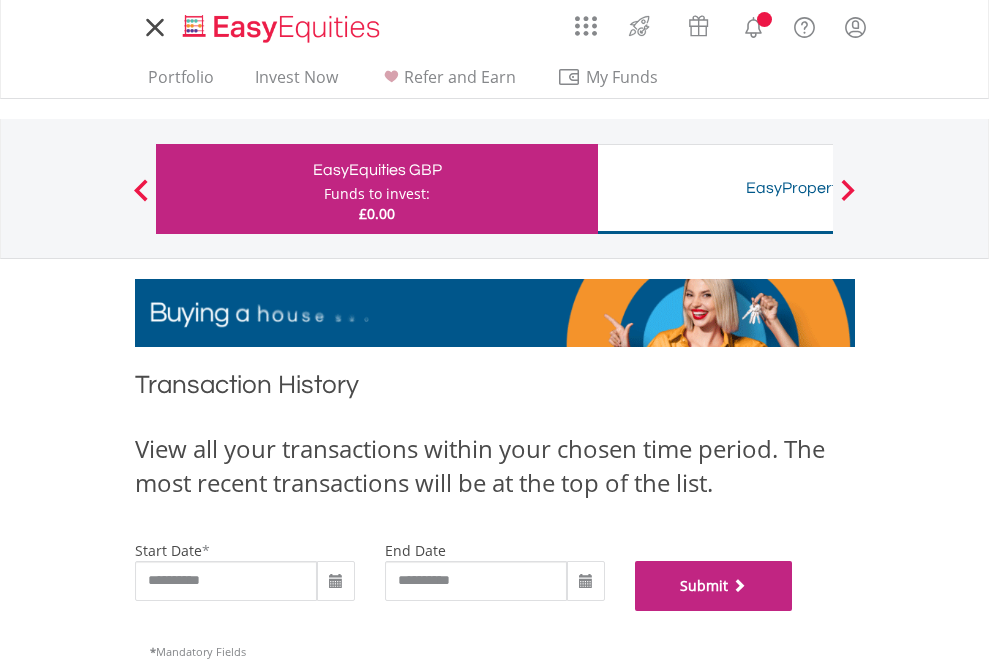 click on "Submit" at bounding box center [714, 586] 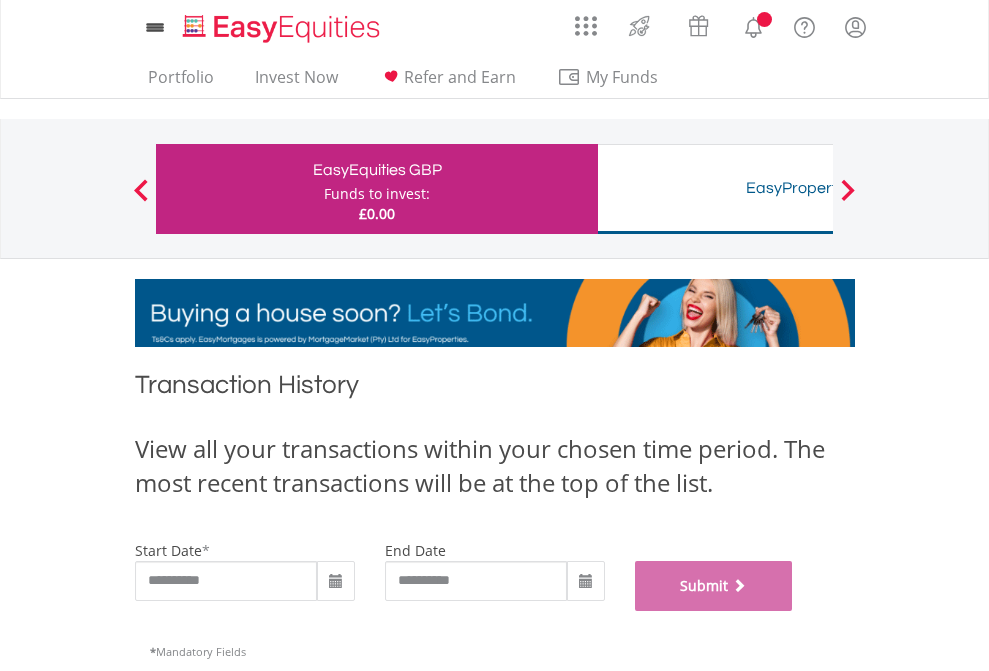 scroll, scrollTop: 811, scrollLeft: 0, axis: vertical 